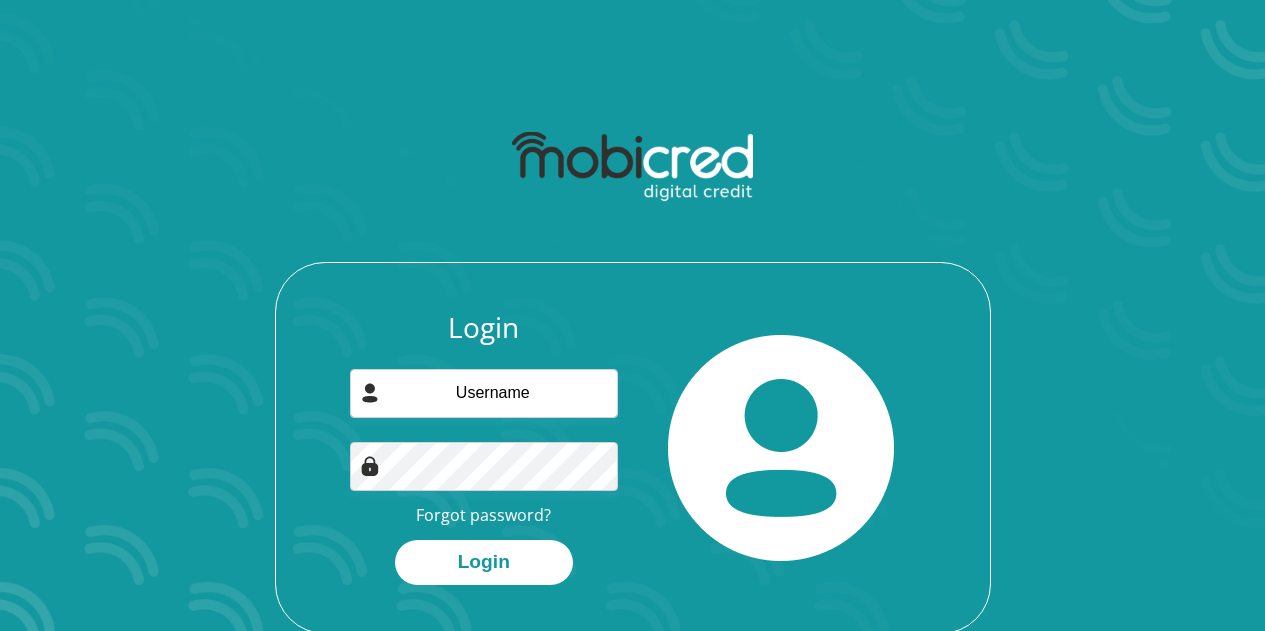 scroll, scrollTop: 0, scrollLeft: 0, axis: both 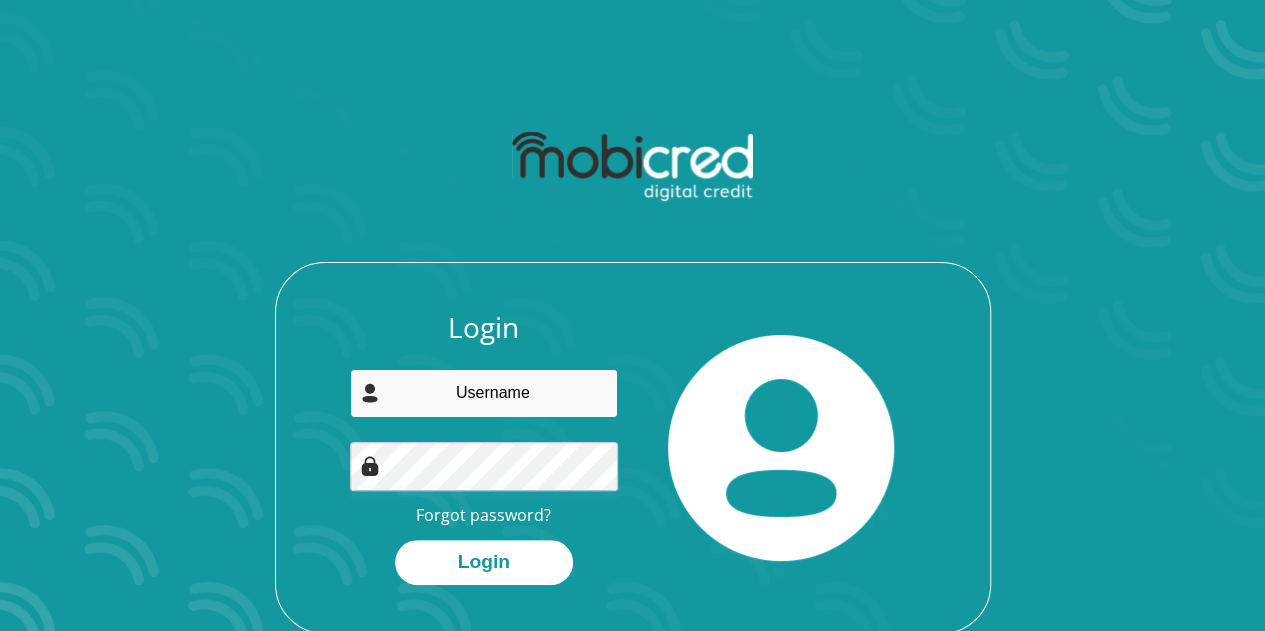 click at bounding box center (484, 393) 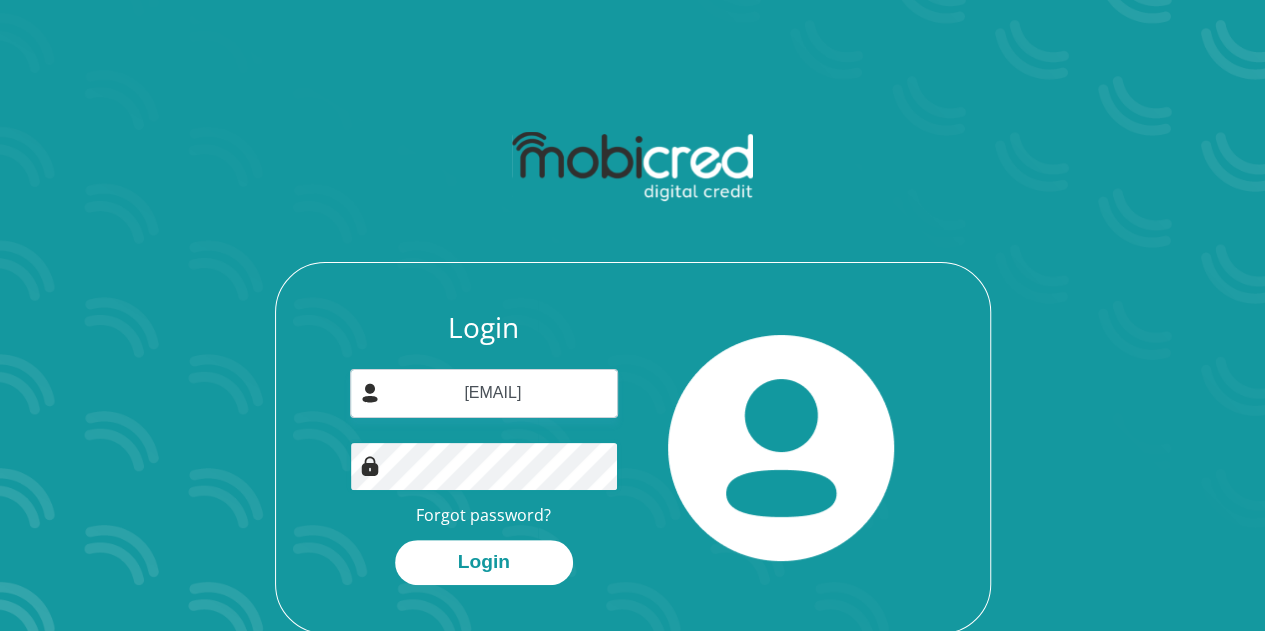click on "Login" at bounding box center (484, 562) 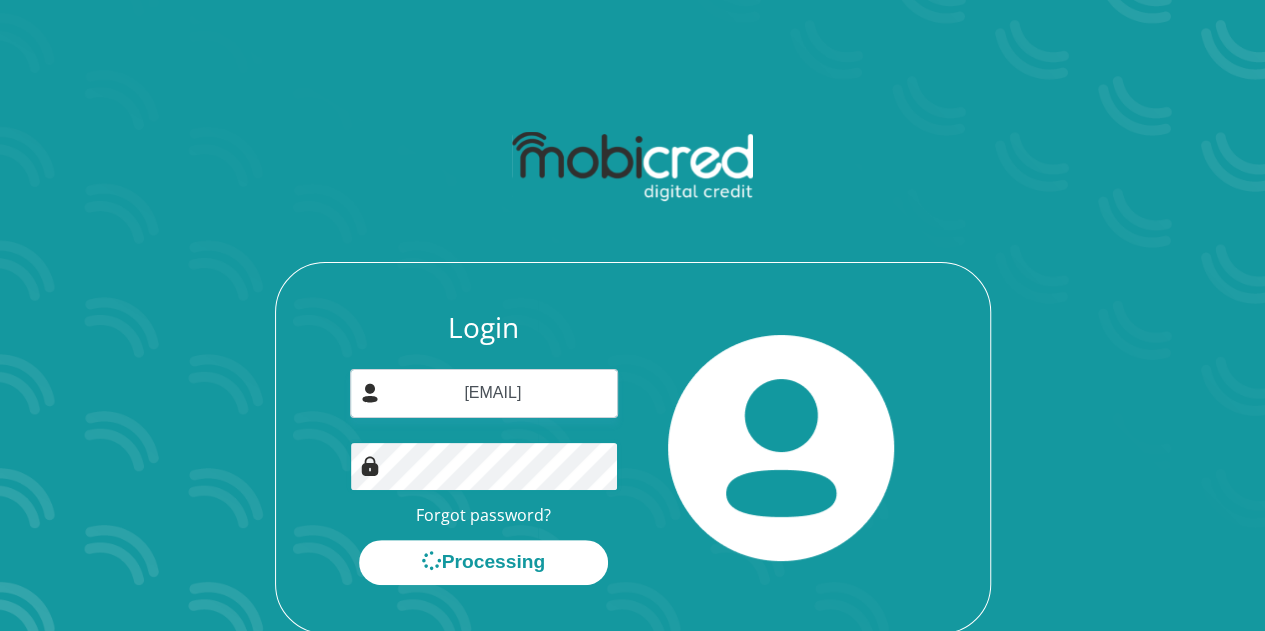 scroll, scrollTop: 0, scrollLeft: 0, axis: both 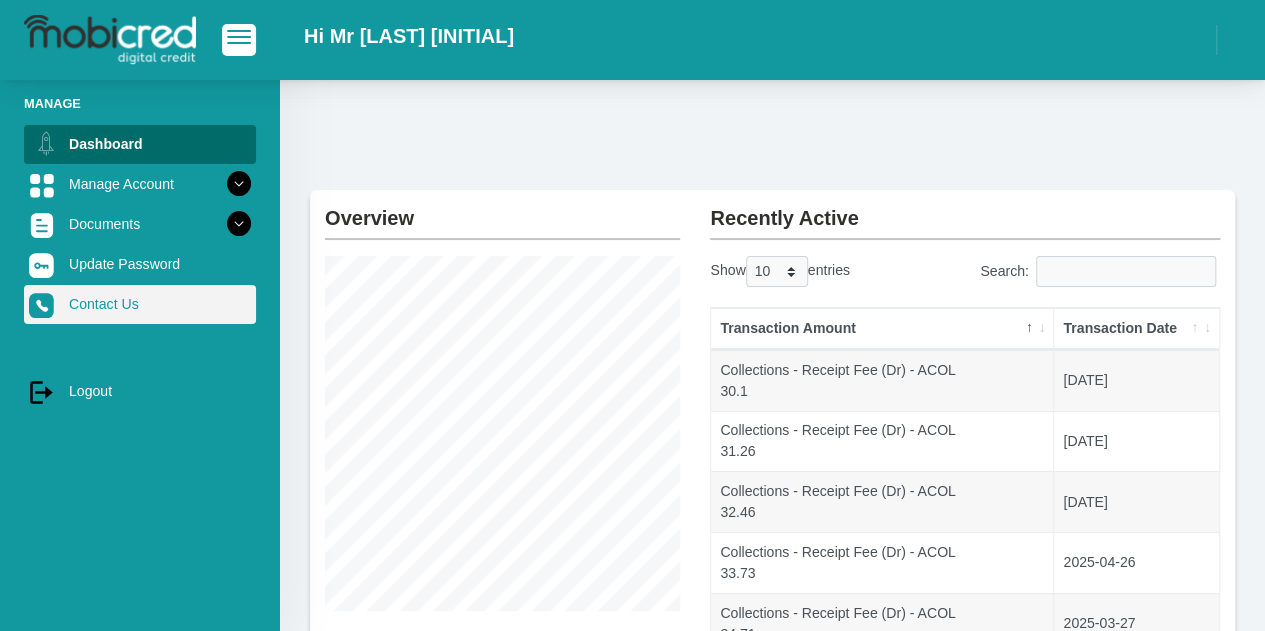 click on "Contact Us" at bounding box center [140, 304] 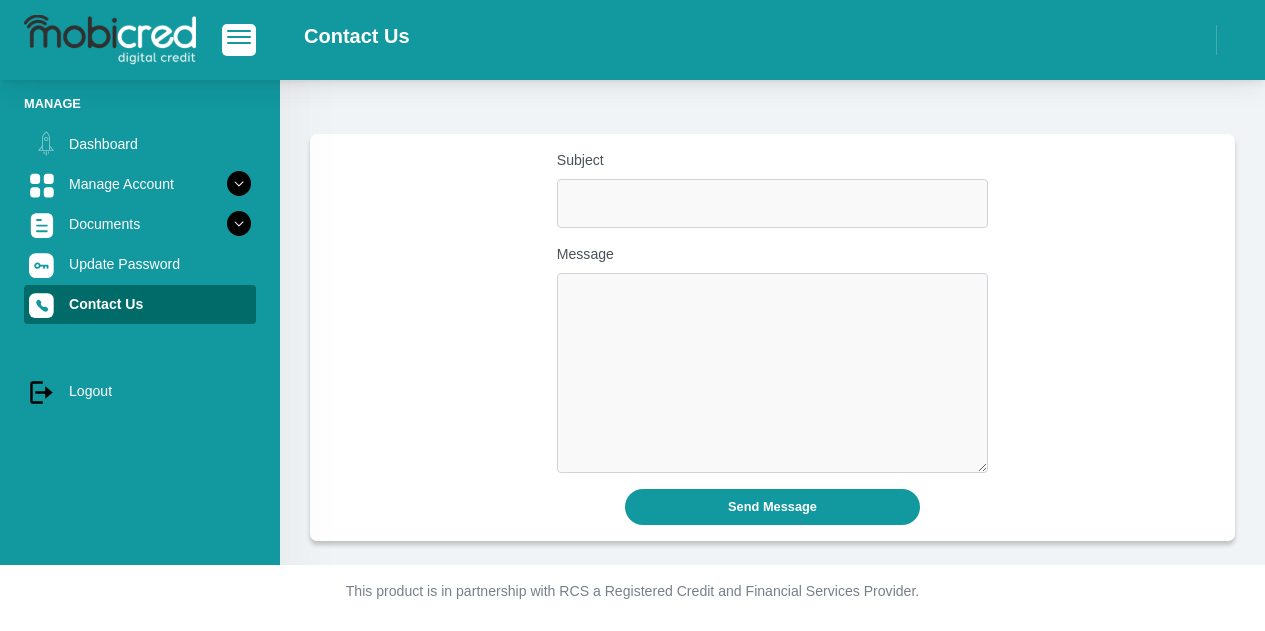 scroll, scrollTop: 0, scrollLeft: 0, axis: both 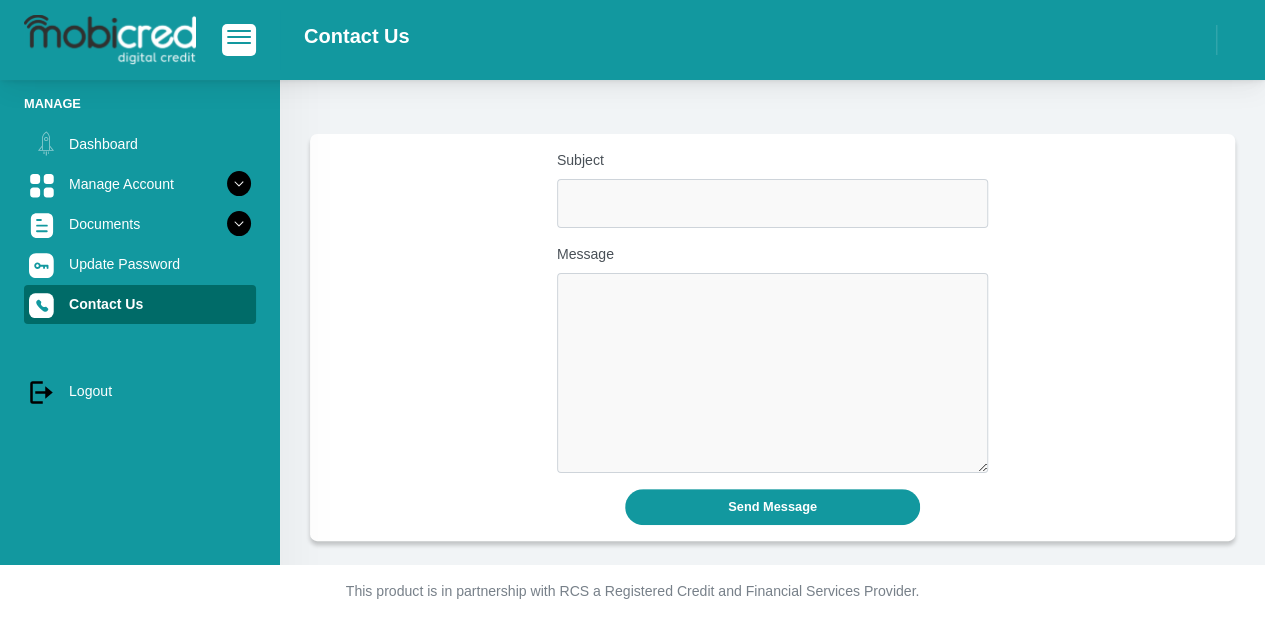 click at bounding box center (110, 40) 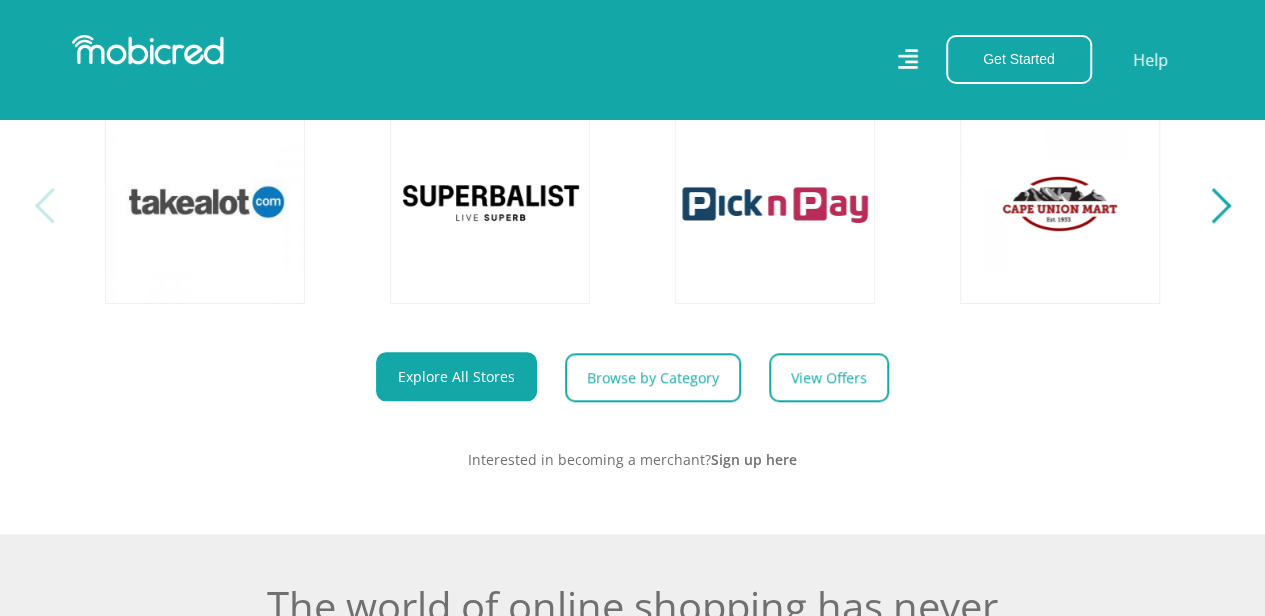 scroll, scrollTop: 821, scrollLeft: 0, axis: vertical 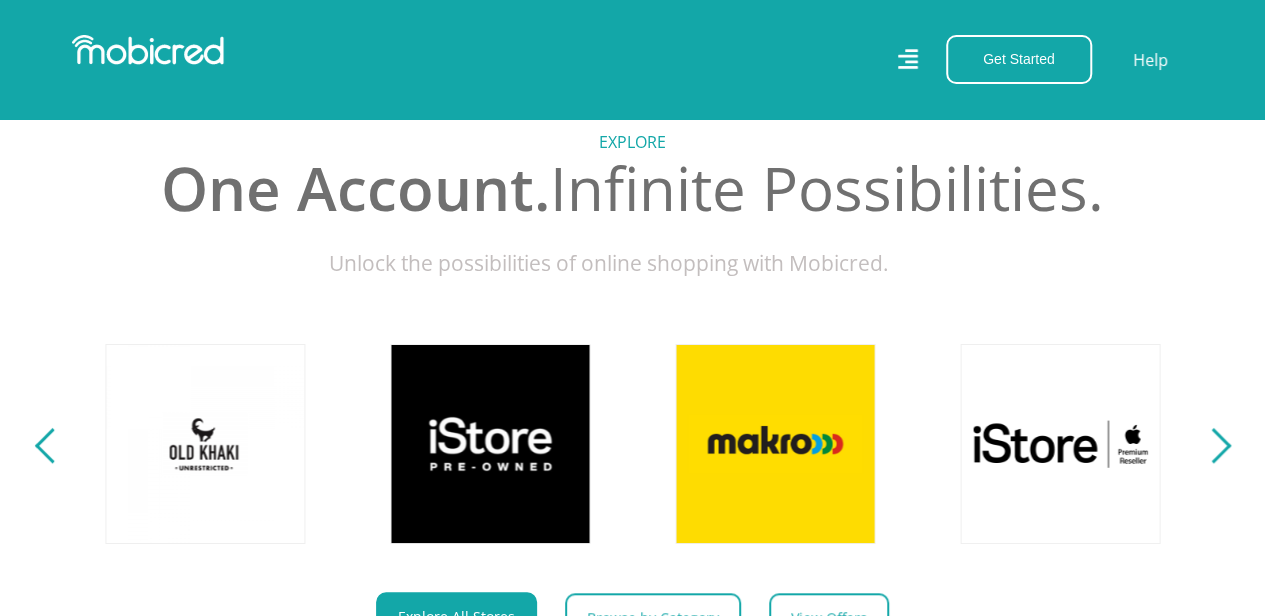 click on "Explore
One Account.  Infinite Possibilities.
Unlock the possibilities of online shopping with Mobicred." at bounding box center [632, 405] 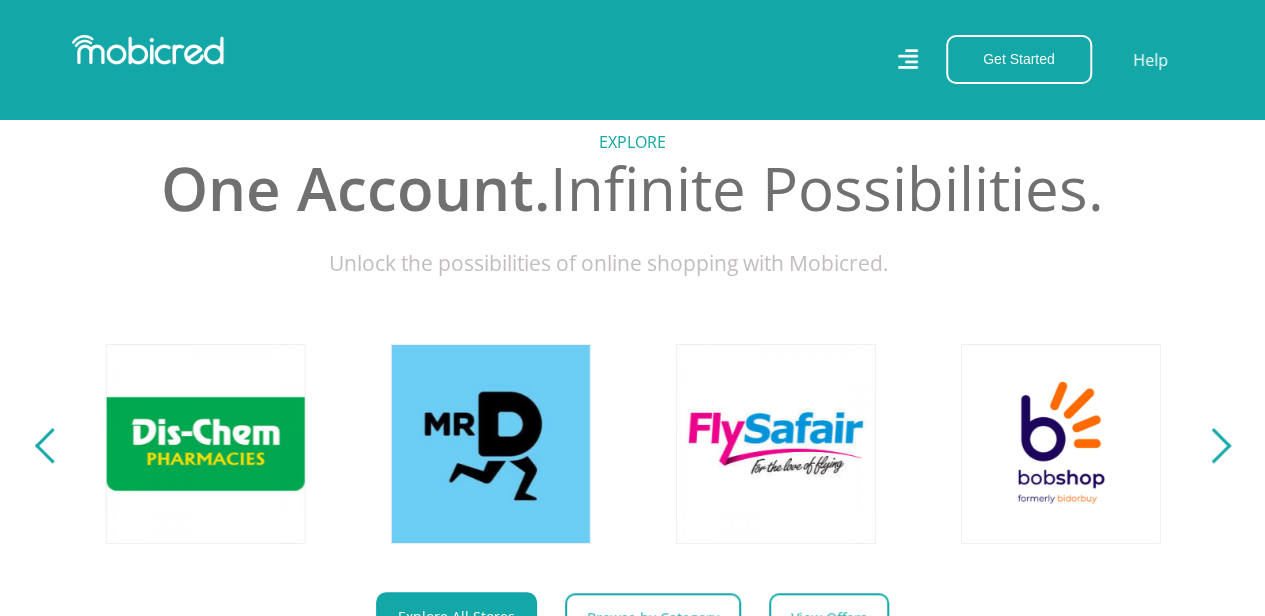 scroll, scrollTop: 0, scrollLeft: 2565, axis: horizontal 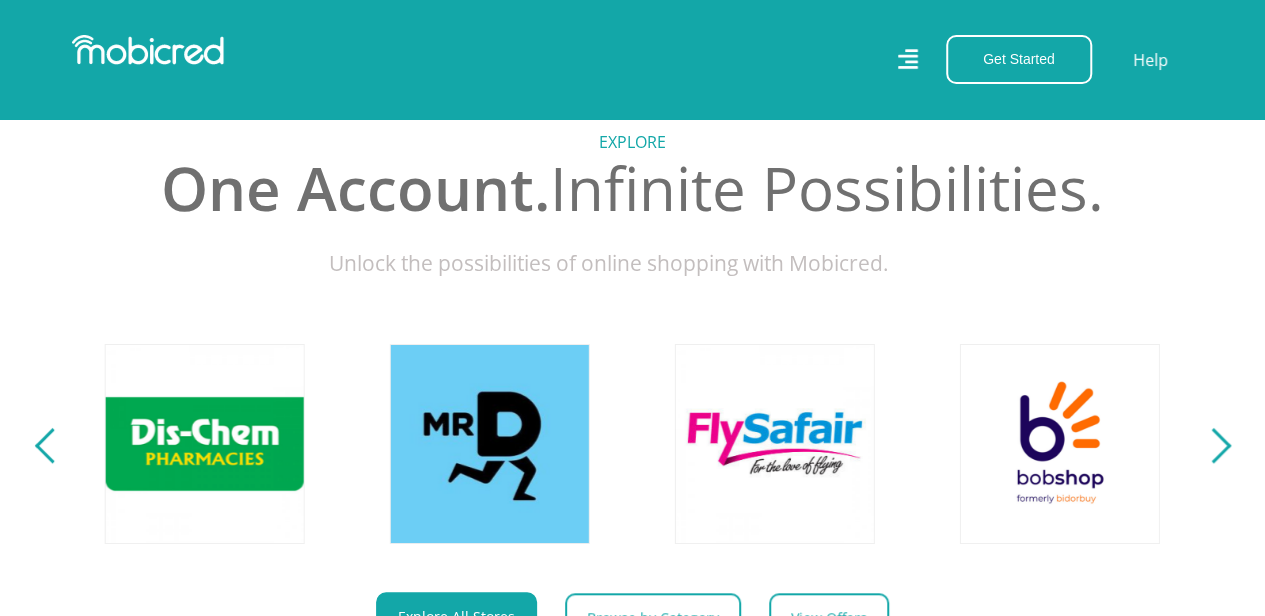 click at bounding box center (1212, 445) 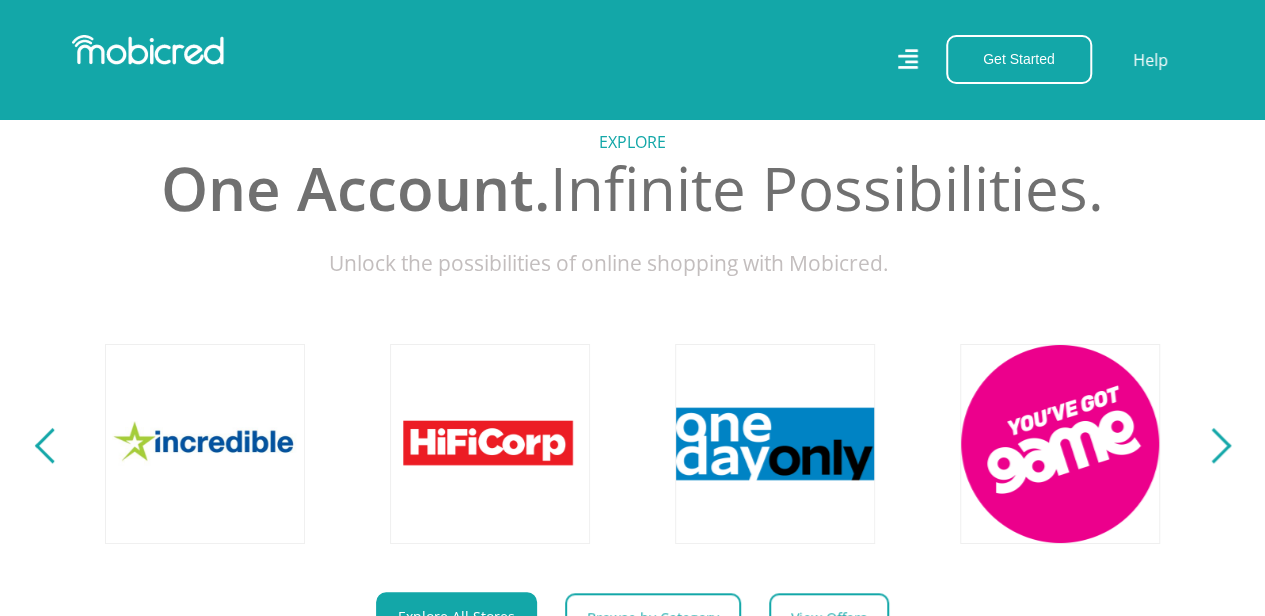 click at bounding box center [1212, 445] 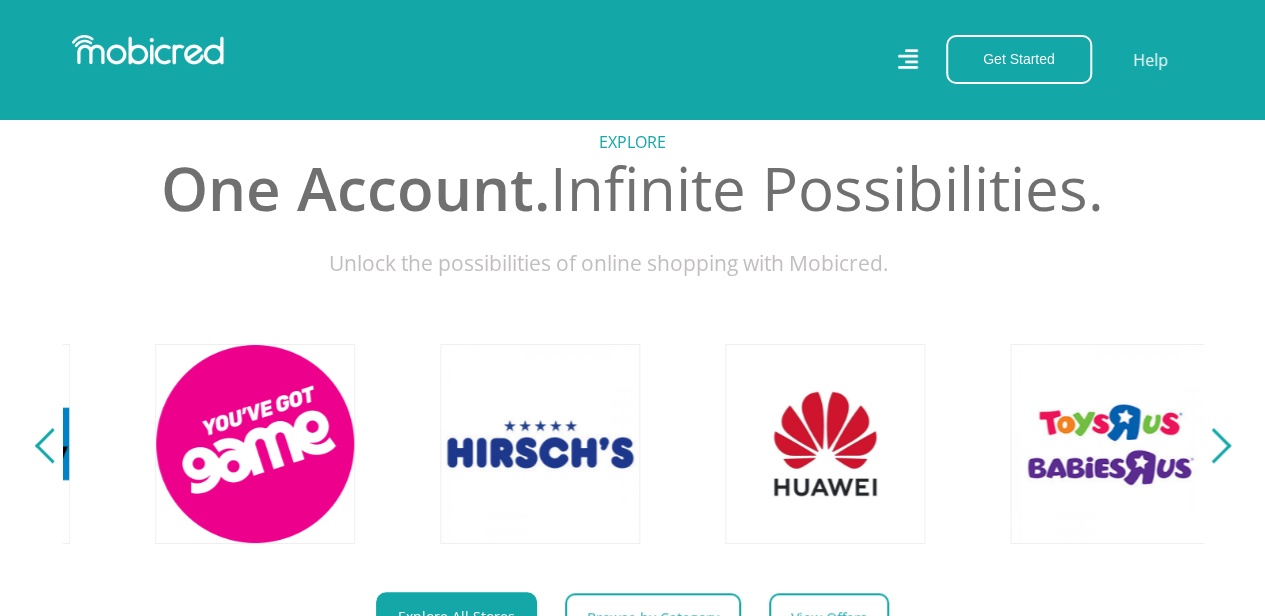 scroll, scrollTop: 0, scrollLeft: 4560, axis: horizontal 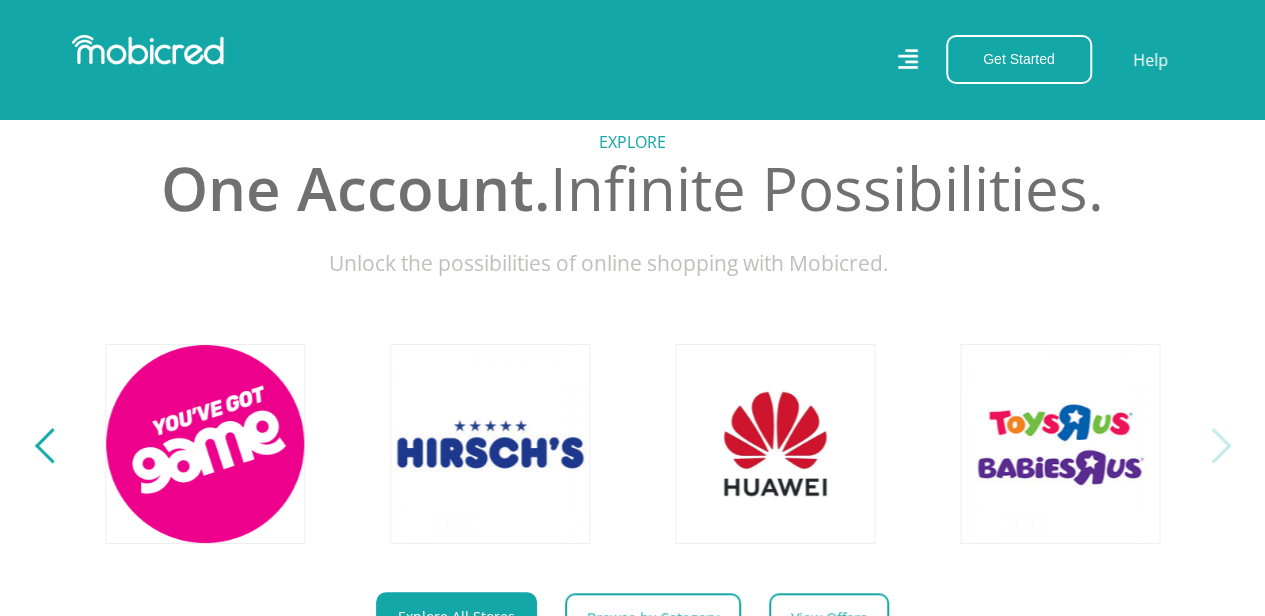 click at bounding box center [1212, 445] 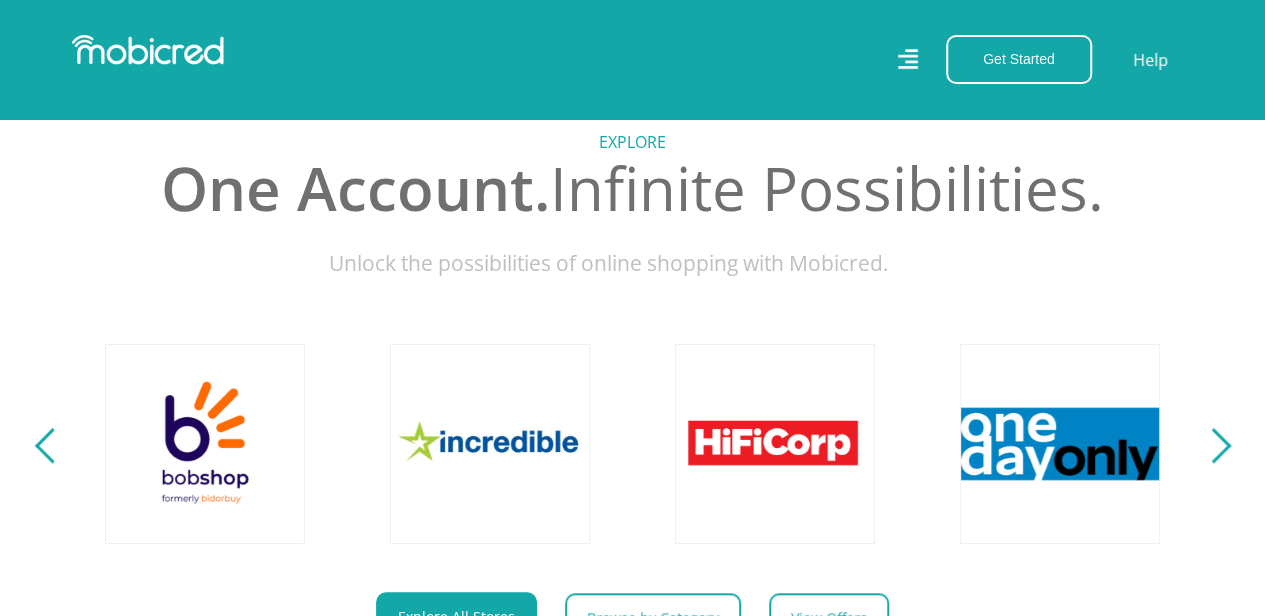 scroll, scrollTop: 0, scrollLeft: 3420, axis: horizontal 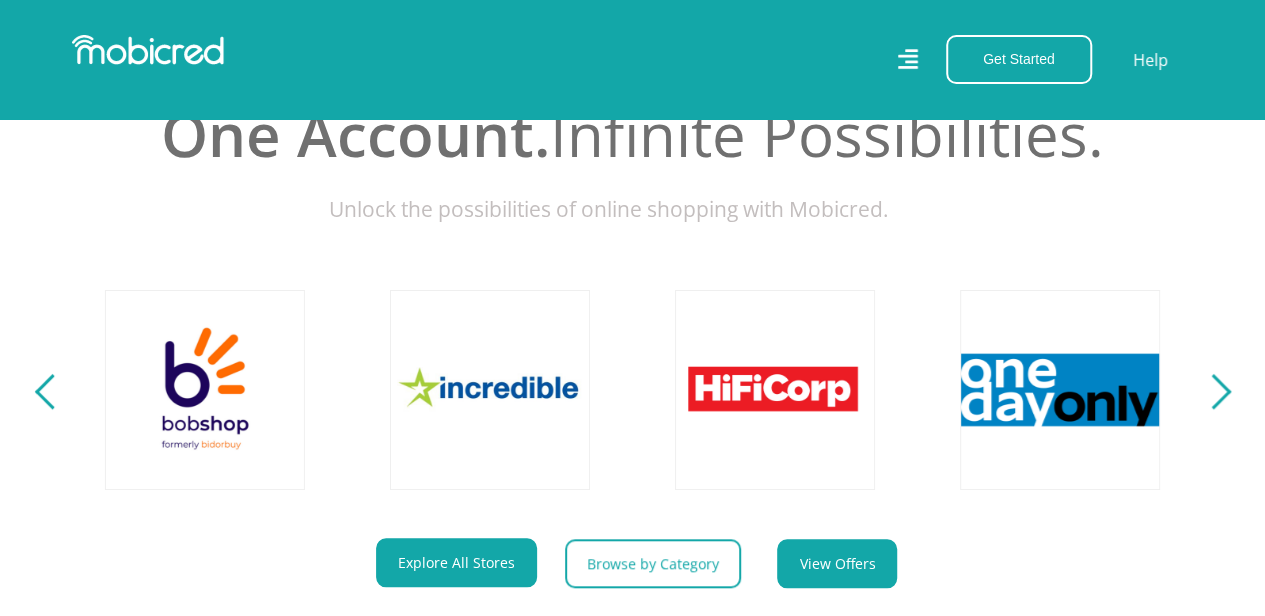 click on "View Offers" at bounding box center (837, 563) 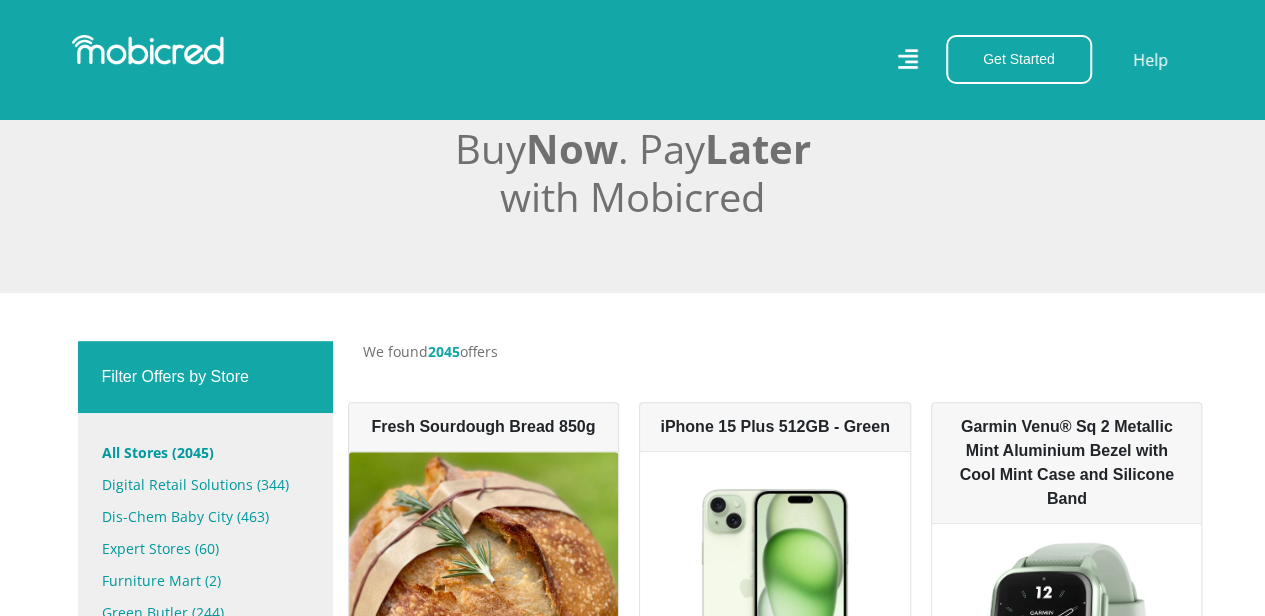scroll, scrollTop: 423, scrollLeft: 0, axis: vertical 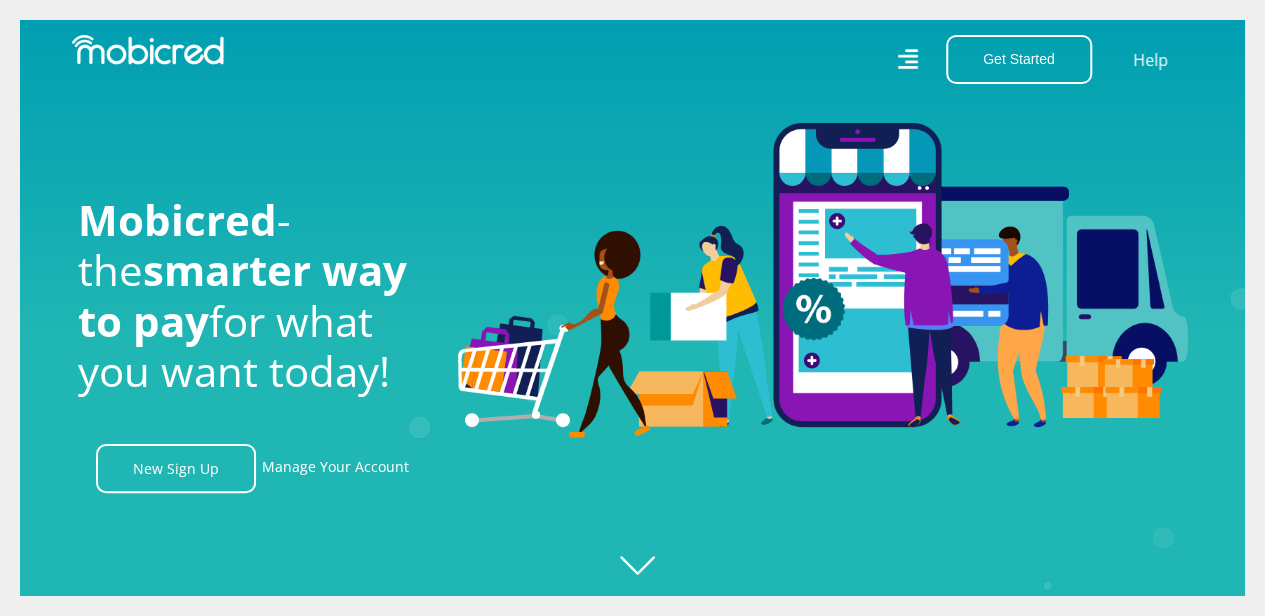 click at bounding box center (148, 50) 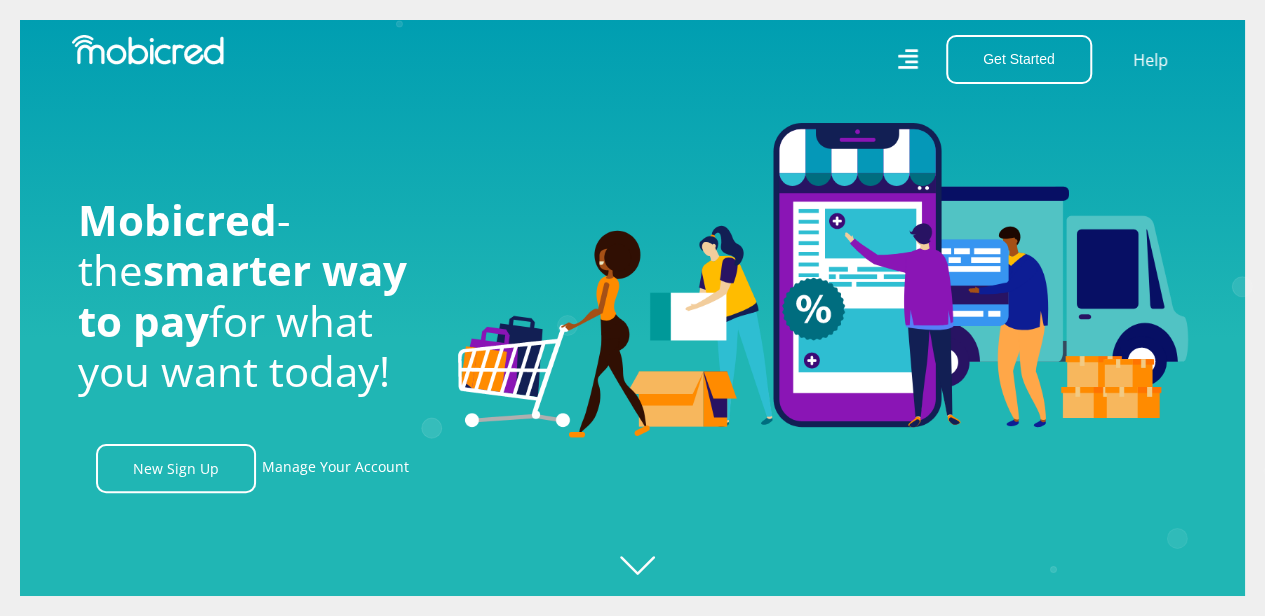 scroll, scrollTop: 0, scrollLeft: 2565, axis: horizontal 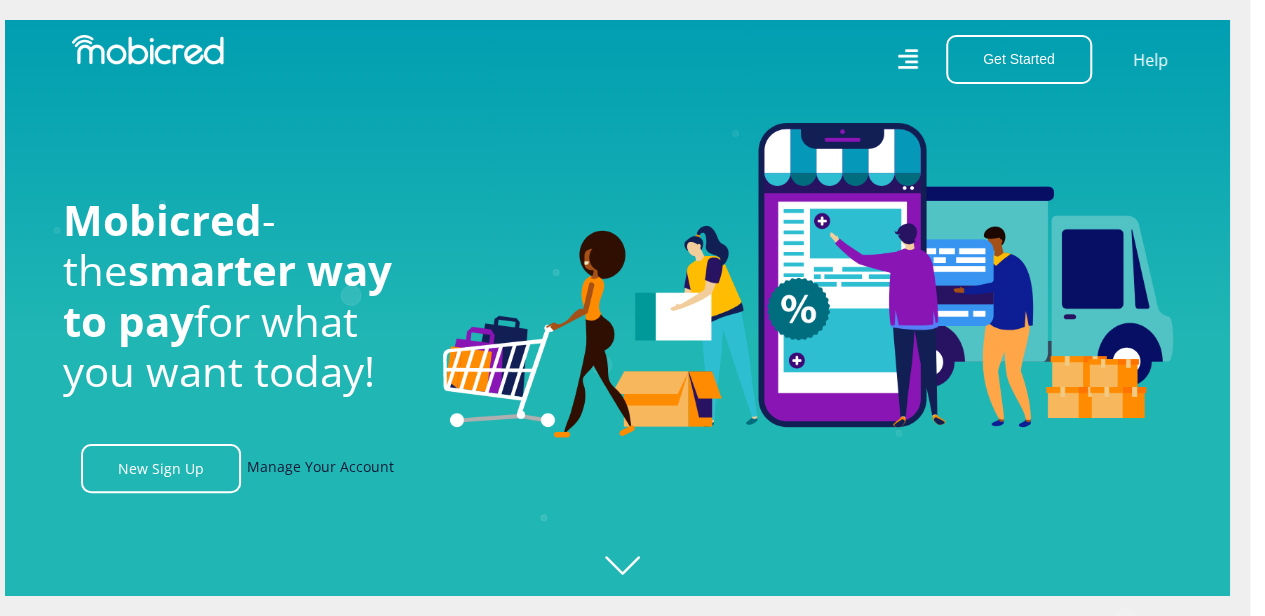click on "Manage Your Account" at bounding box center (320, 468) 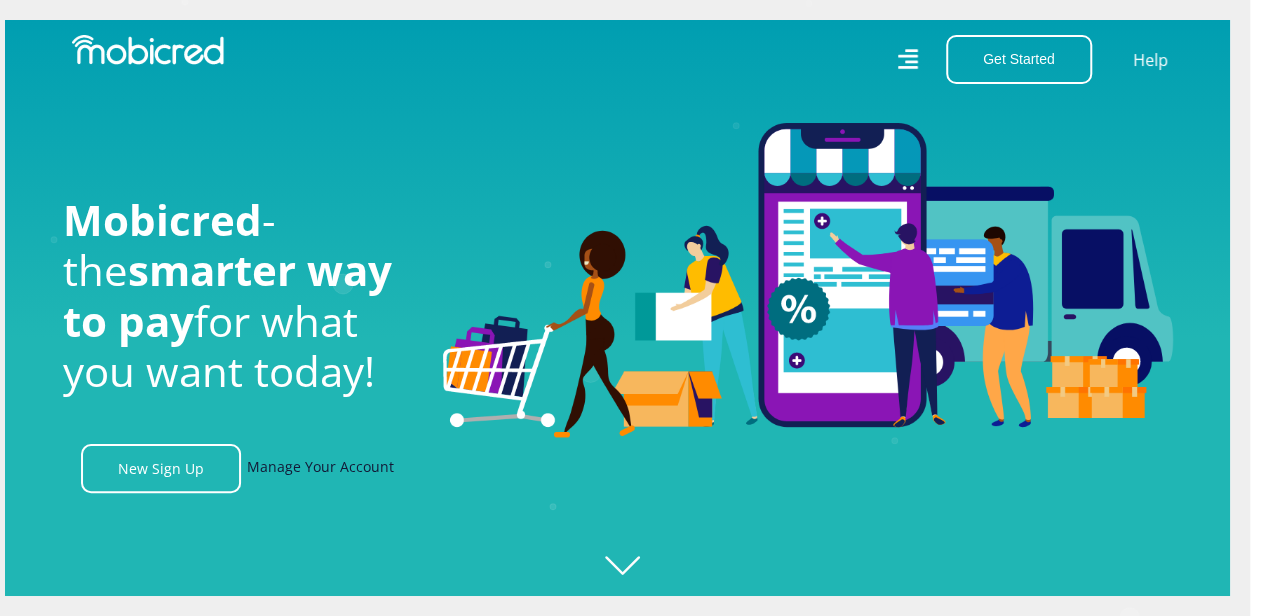 scroll, scrollTop: 0, scrollLeft: 3704, axis: horizontal 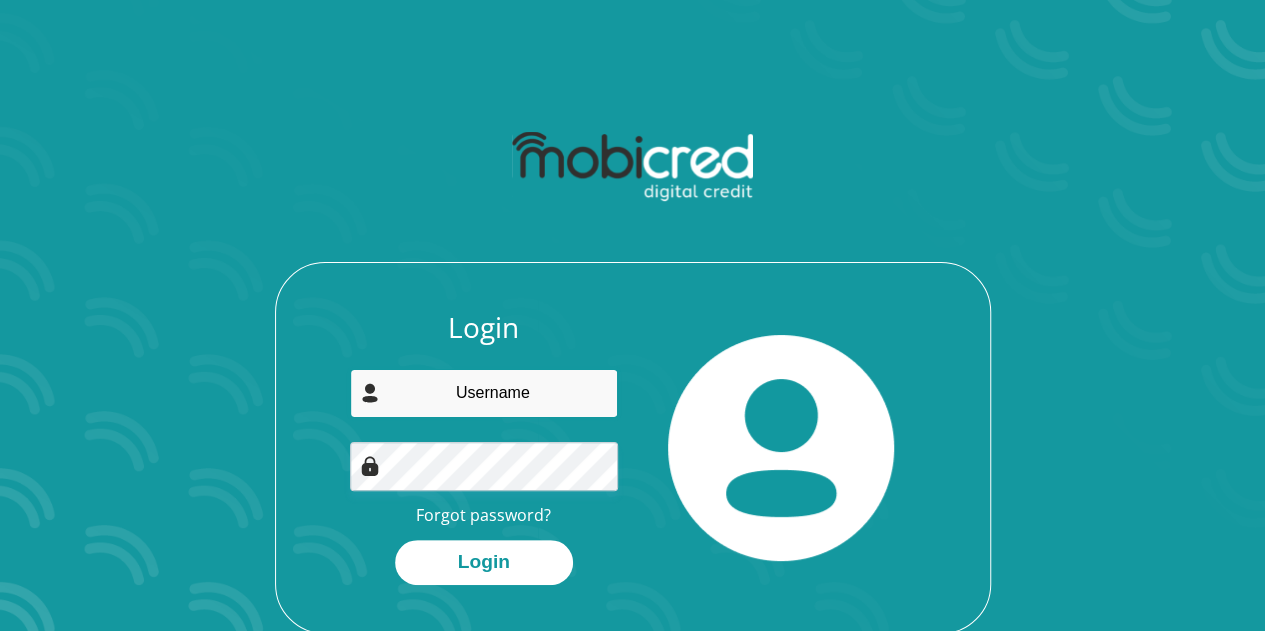 click at bounding box center (484, 393) 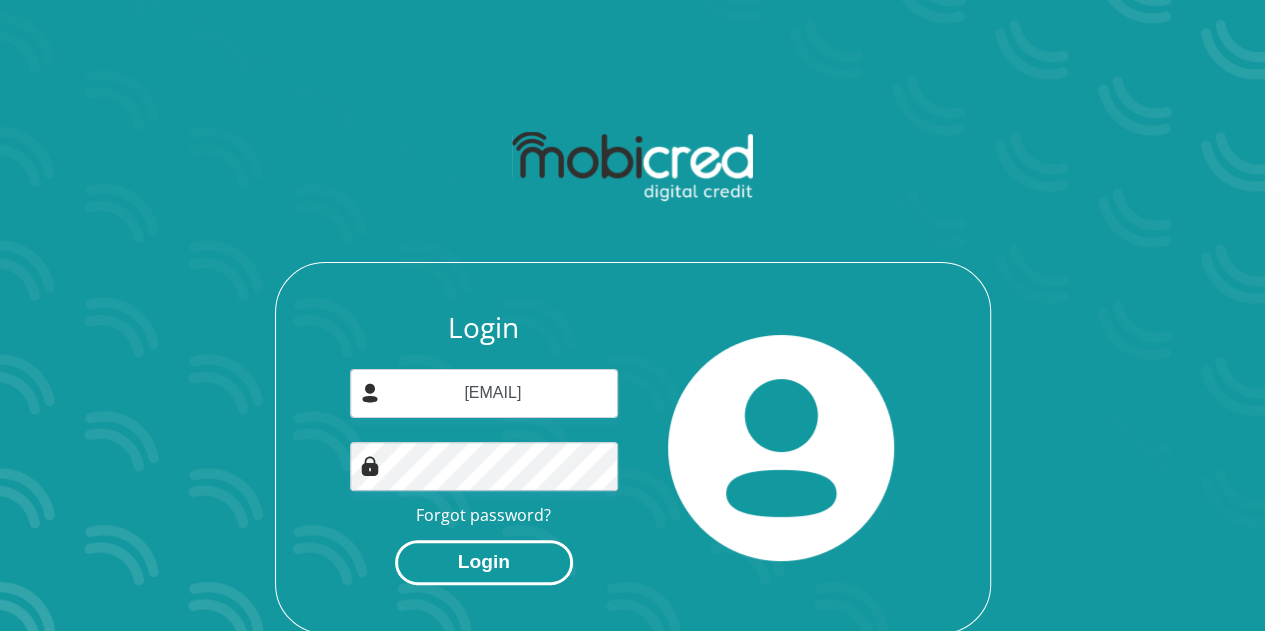 click on "Login" at bounding box center (484, 562) 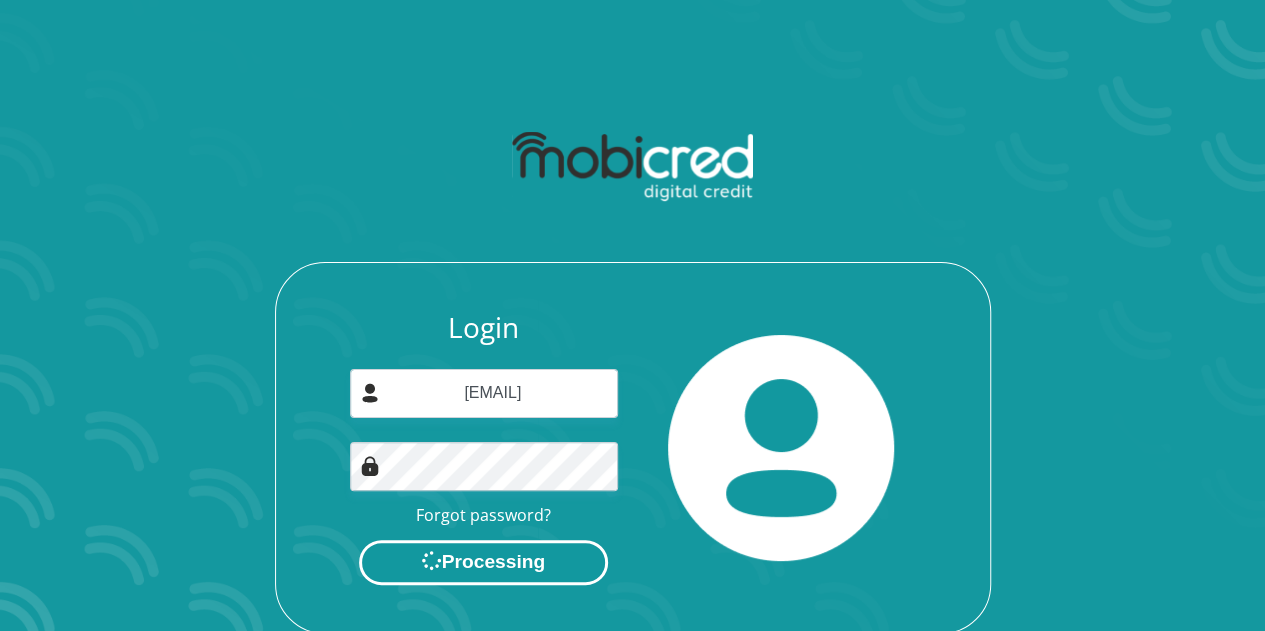 scroll, scrollTop: 0, scrollLeft: 0, axis: both 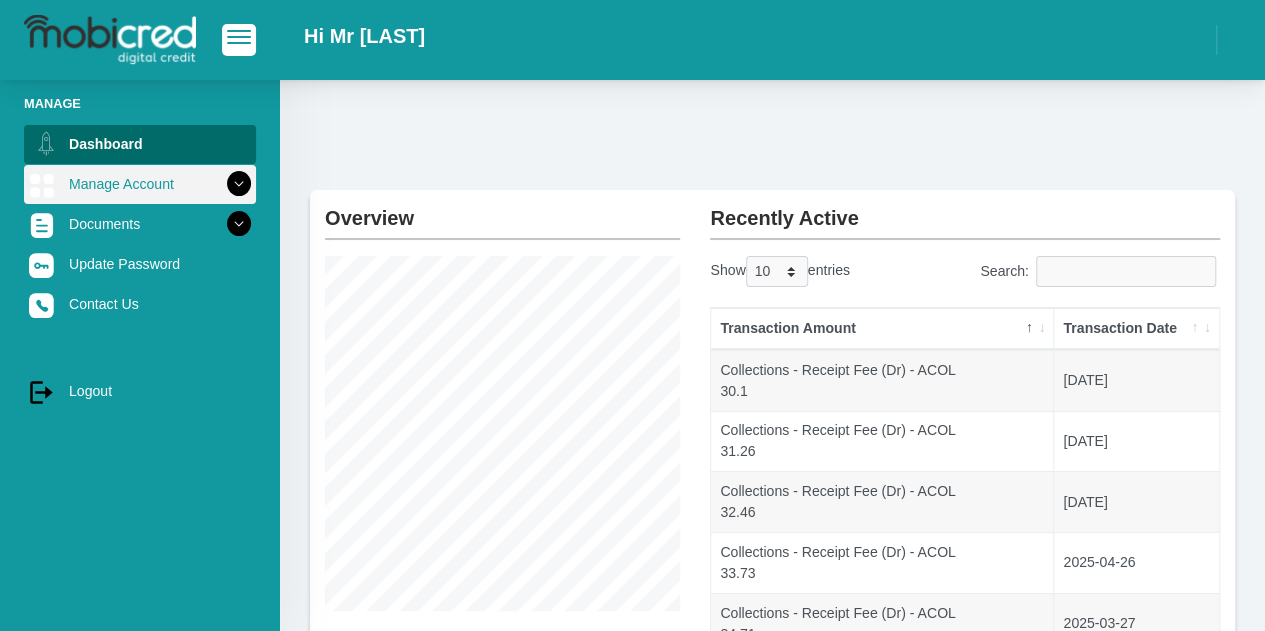 click at bounding box center (239, 184) 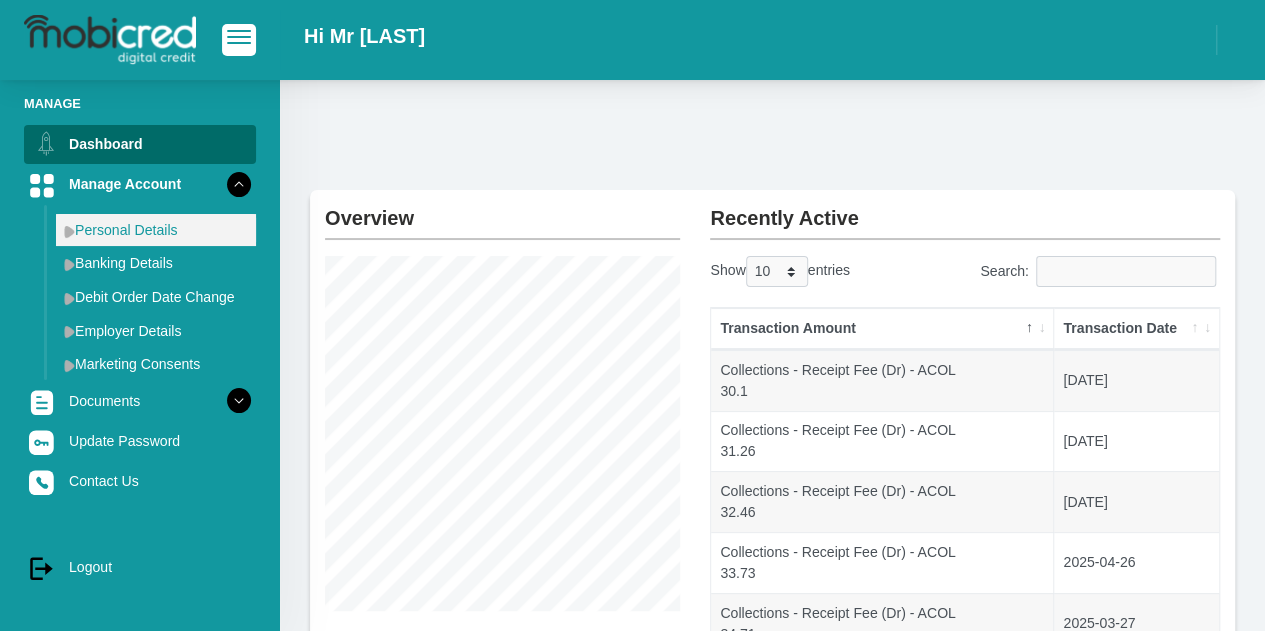 click at bounding box center [69, 231] 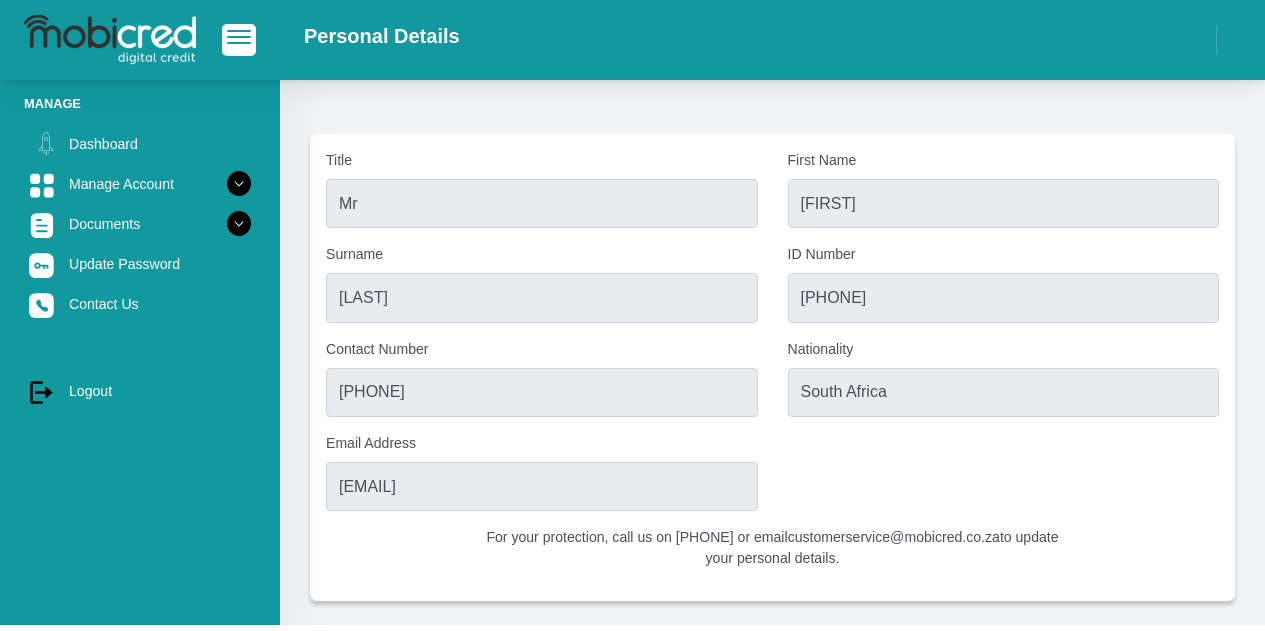 scroll, scrollTop: 16, scrollLeft: 0, axis: vertical 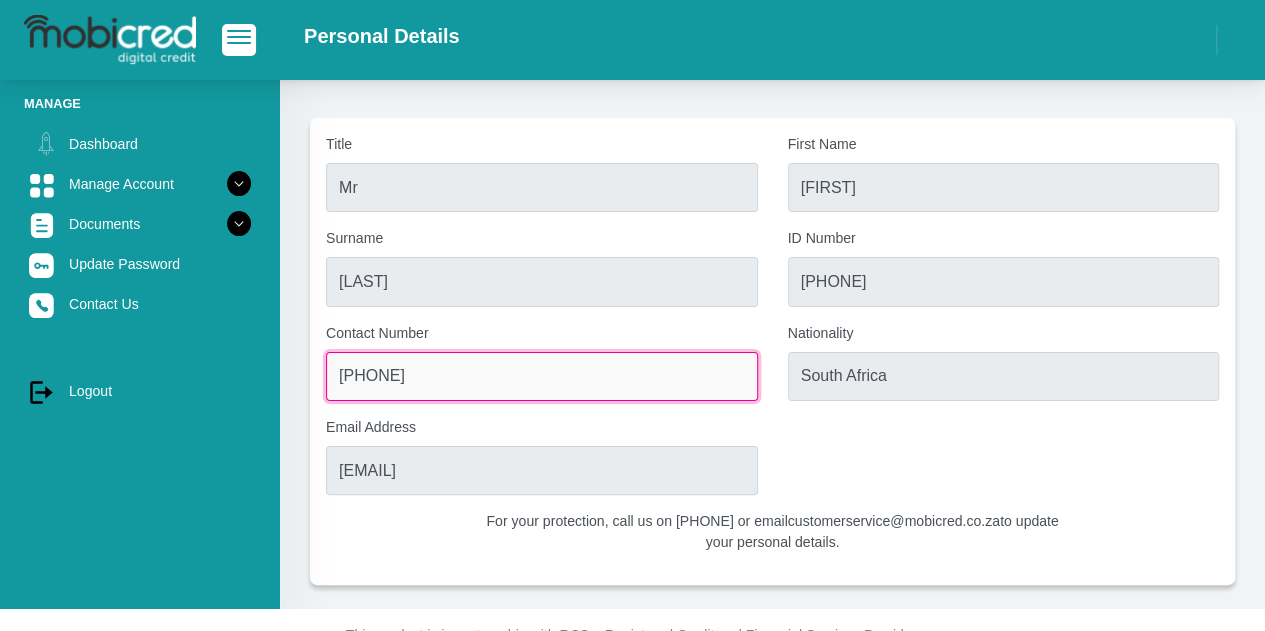 click on "[PHONE]" at bounding box center (542, 376) 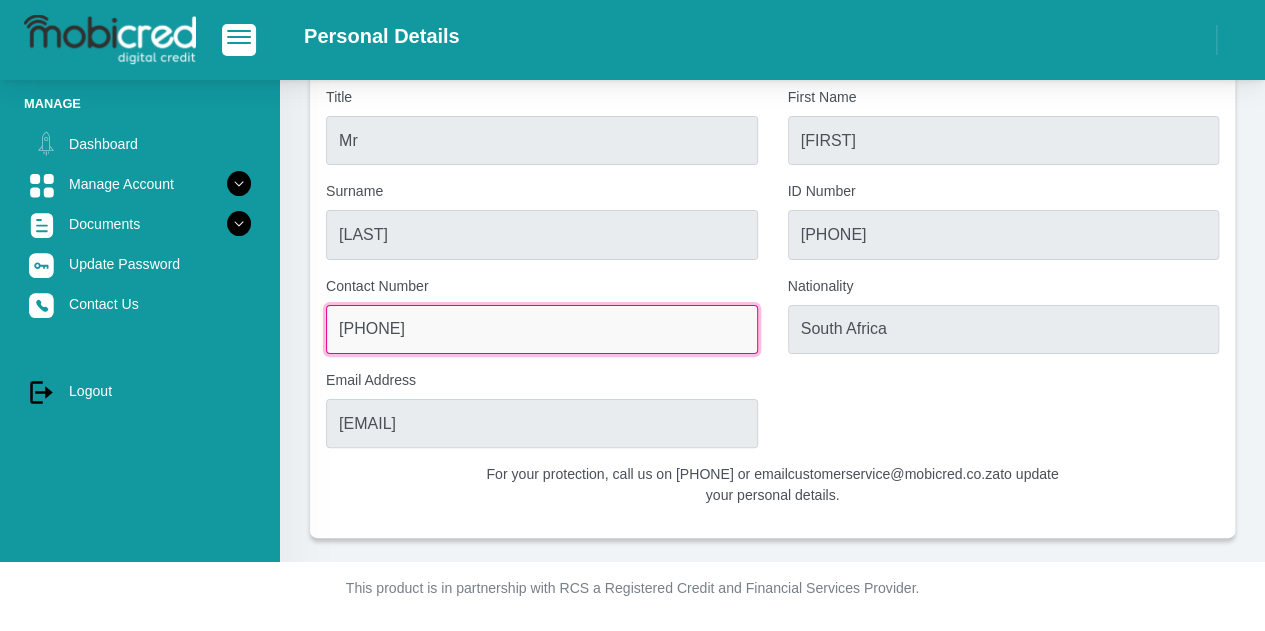 click on "[PHONE]" at bounding box center (542, 329) 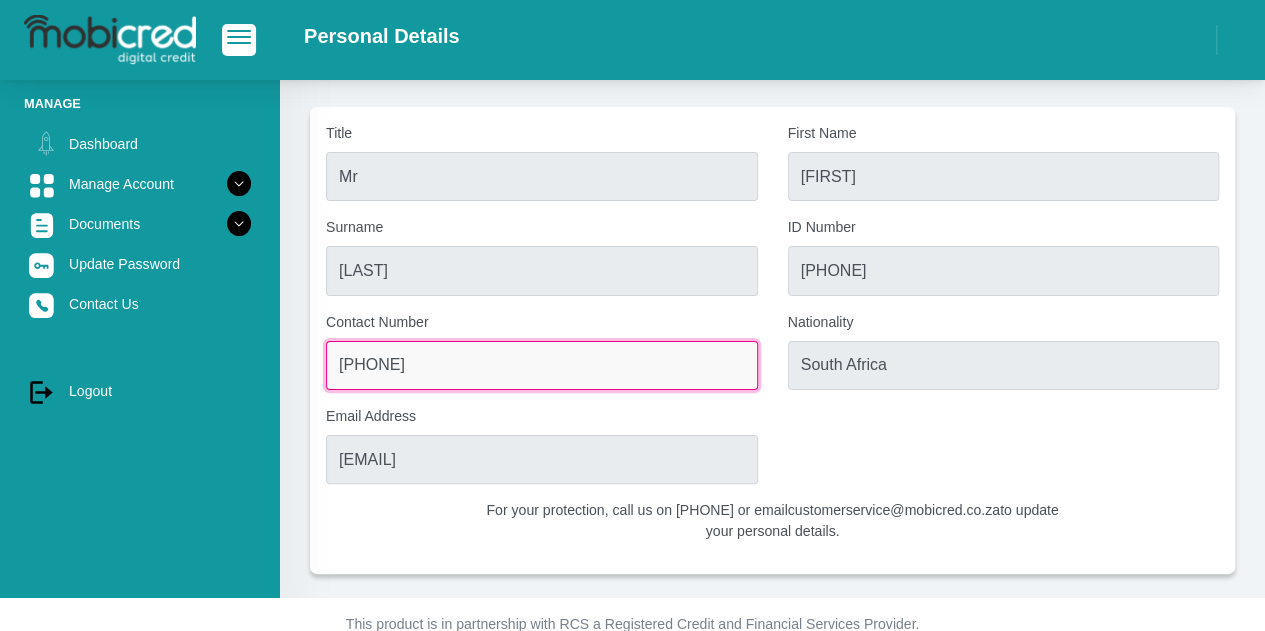 scroll, scrollTop: 0, scrollLeft: 0, axis: both 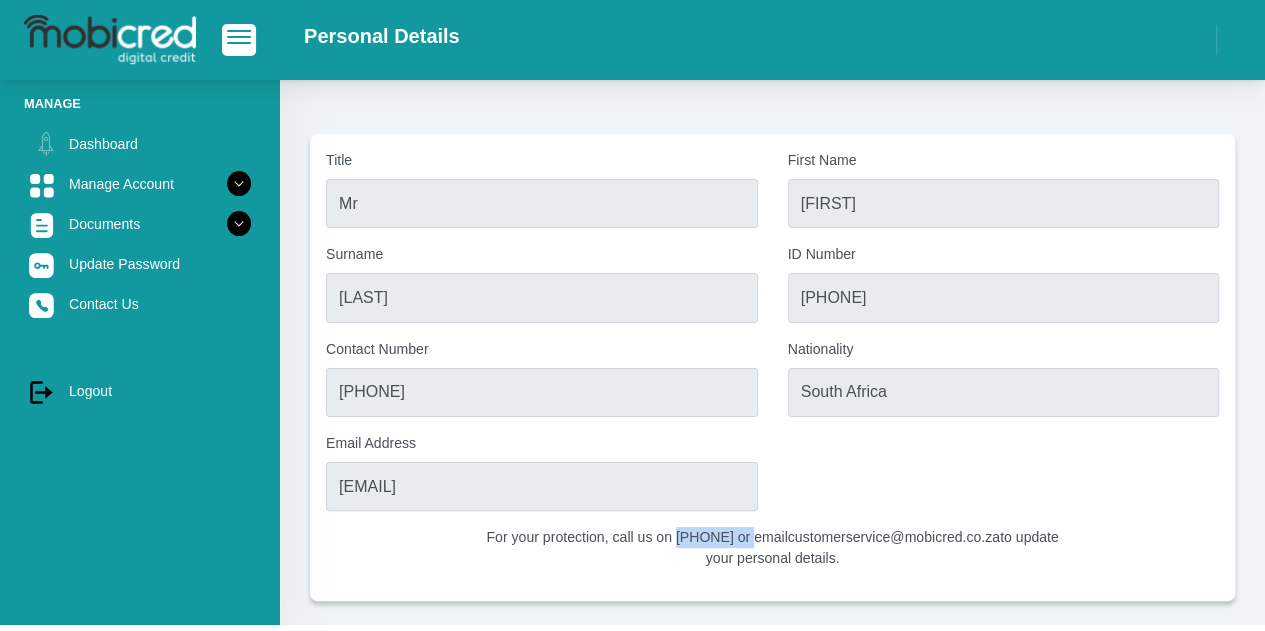 drag, startPoint x: 686, startPoint y: 538, endPoint x: 778, endPoint y: 531, distance: 92.26592 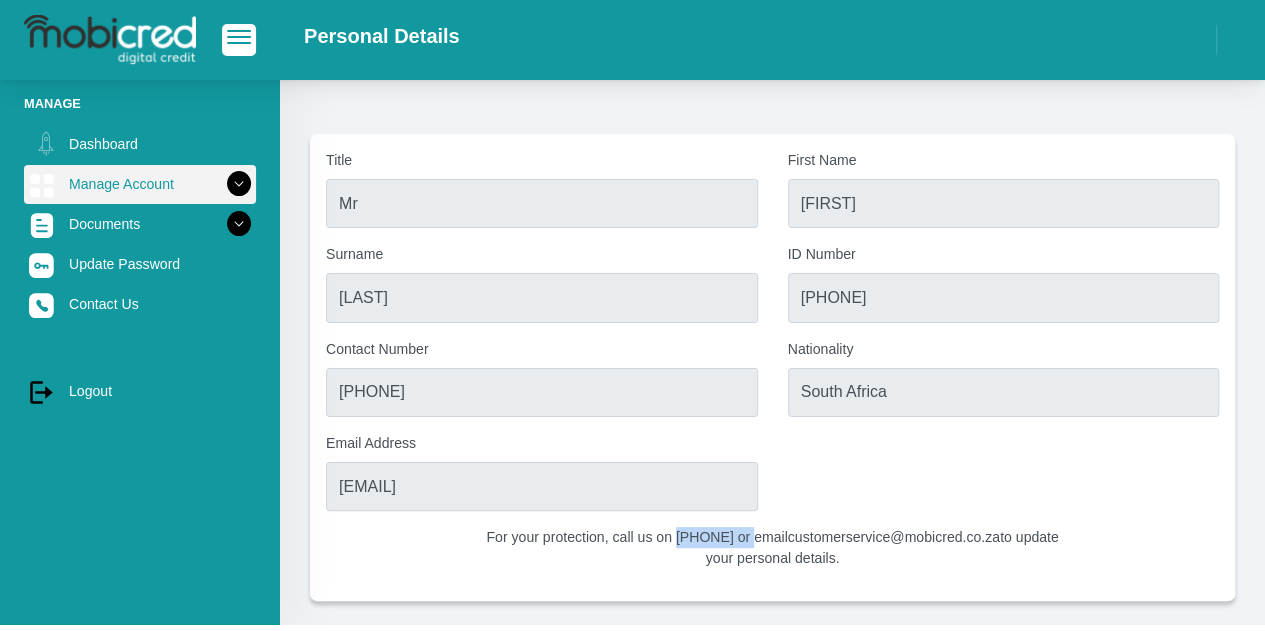 click at bounding box center (239, 184) 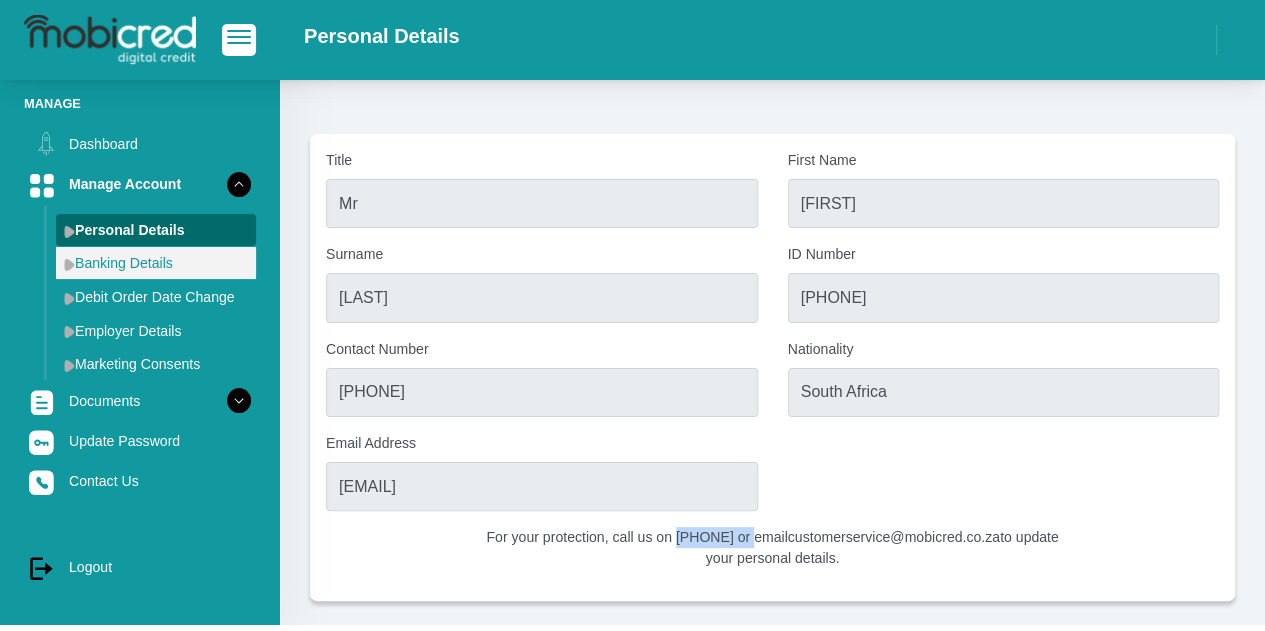 click on "Banking Details" at bounding box center [156, 263] 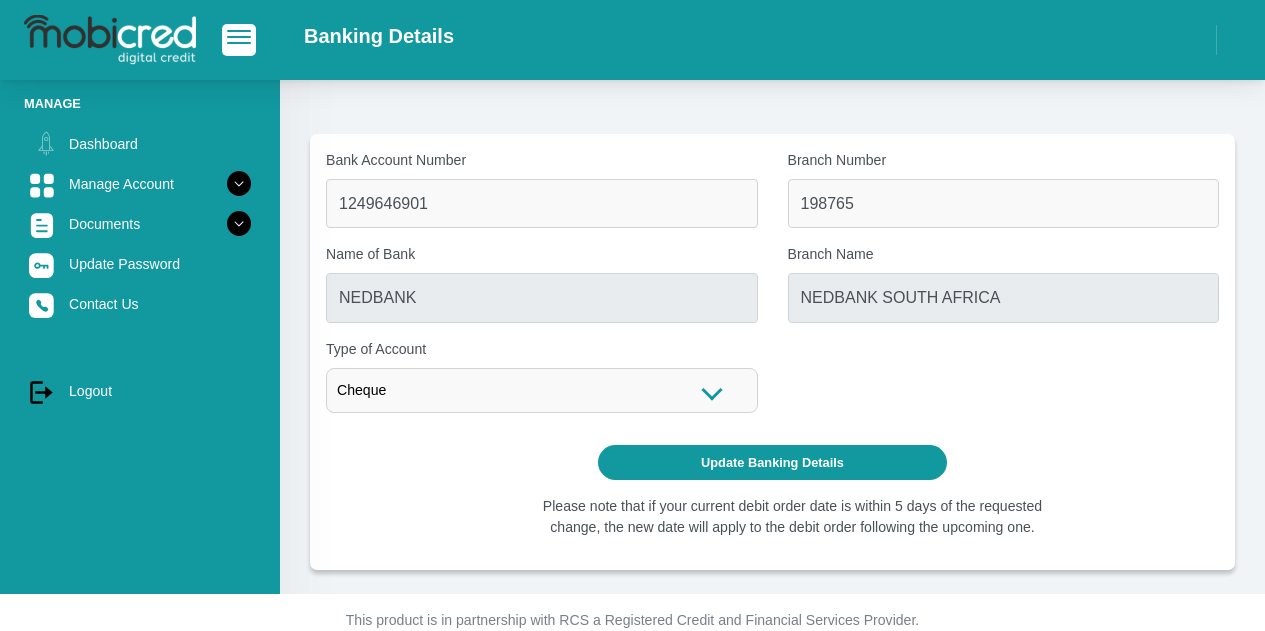 scroll, scrollTop: 0, scrollLeft: 0, axis: both 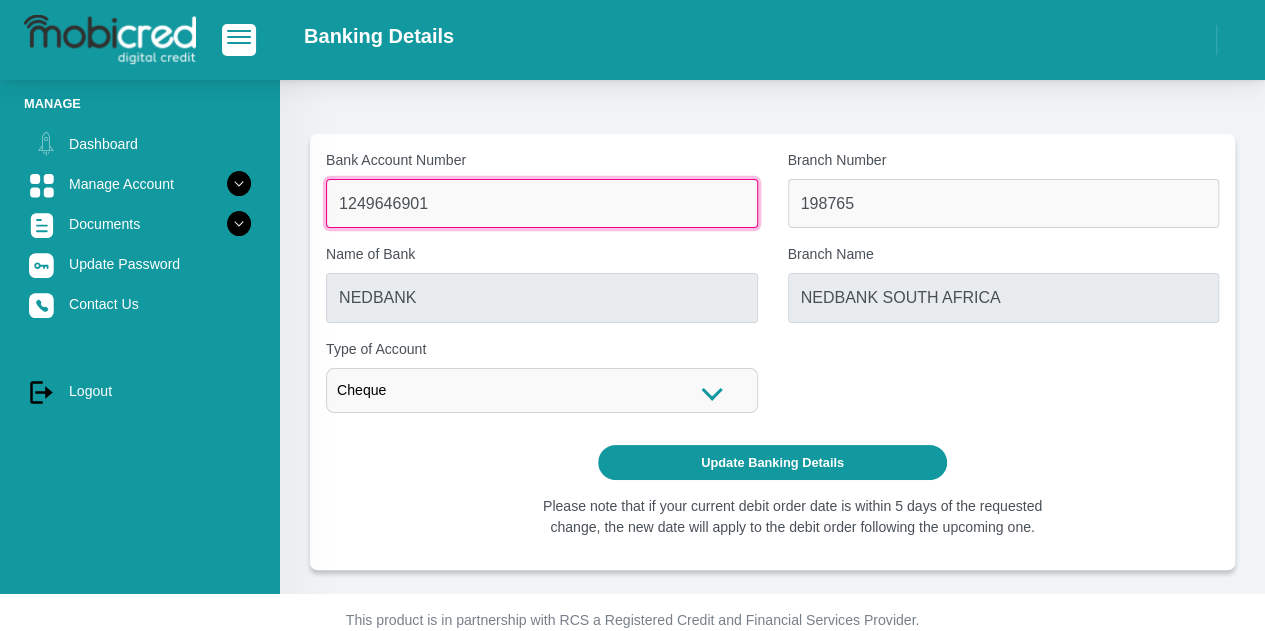 click on "1249646901" at bounding box center [542, 203] 